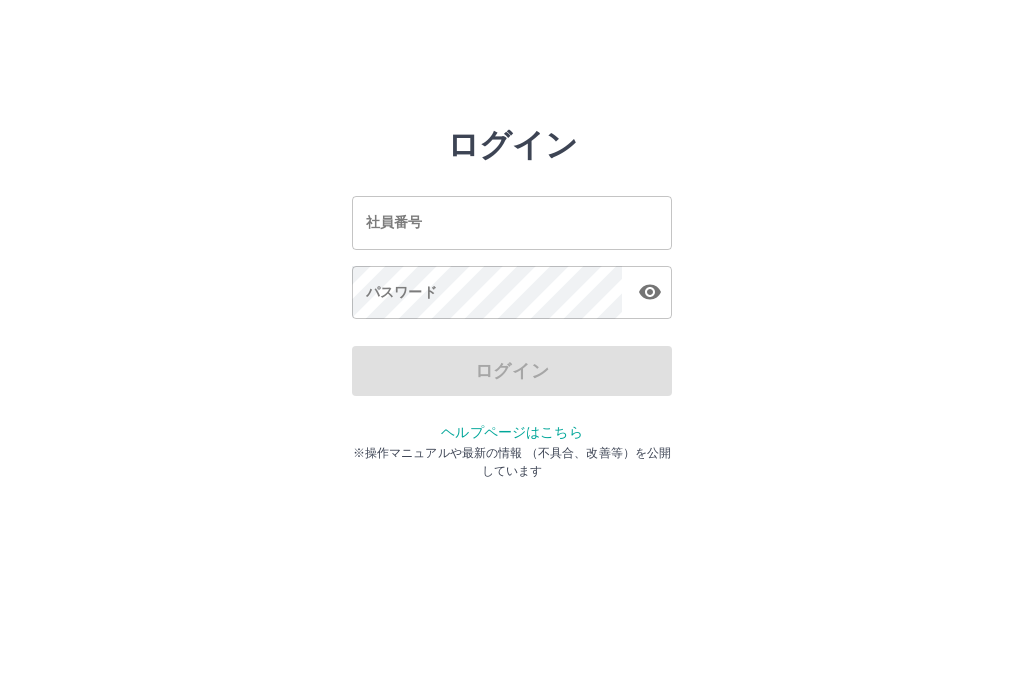 scroll, scrollTop: 0, scrollLeft: 0, axis: both 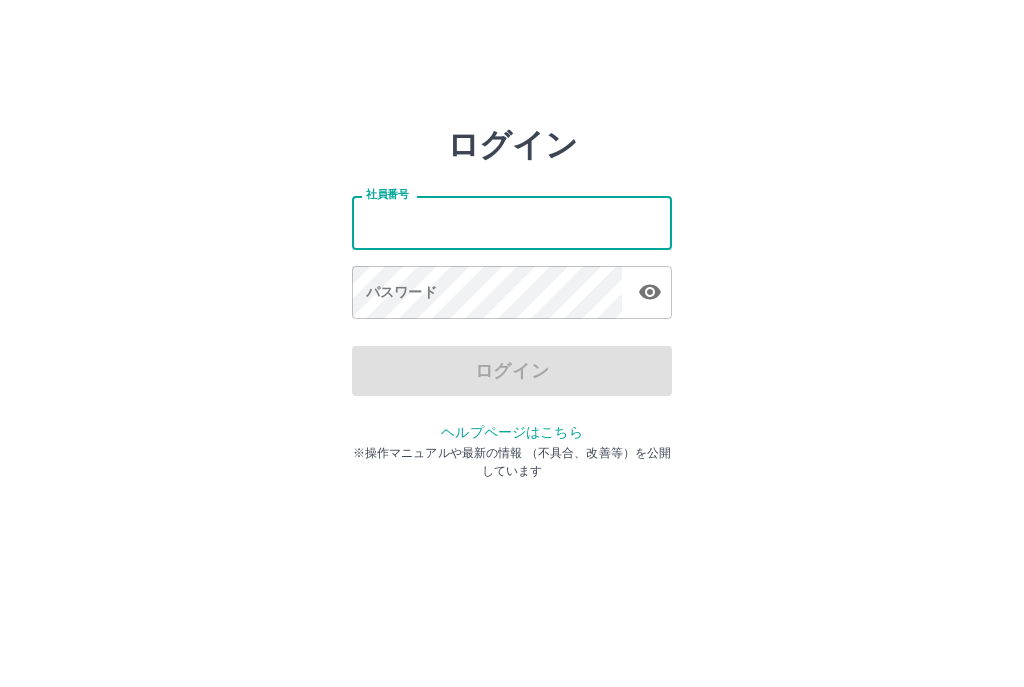 click on "社員番号" at bounding box center [512, 222] 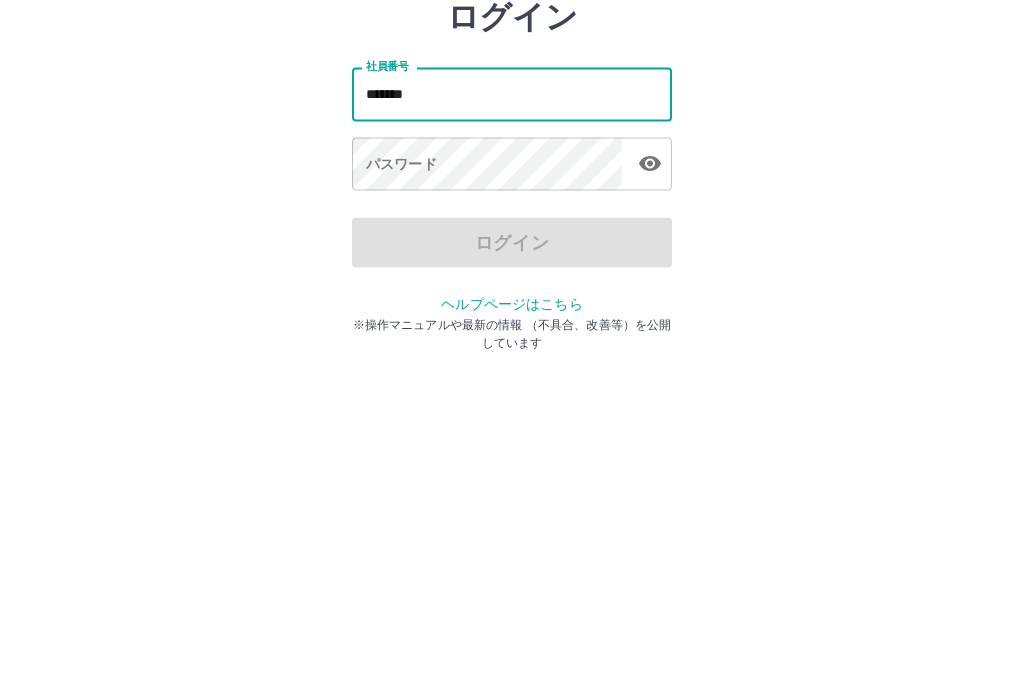 type on "*******" 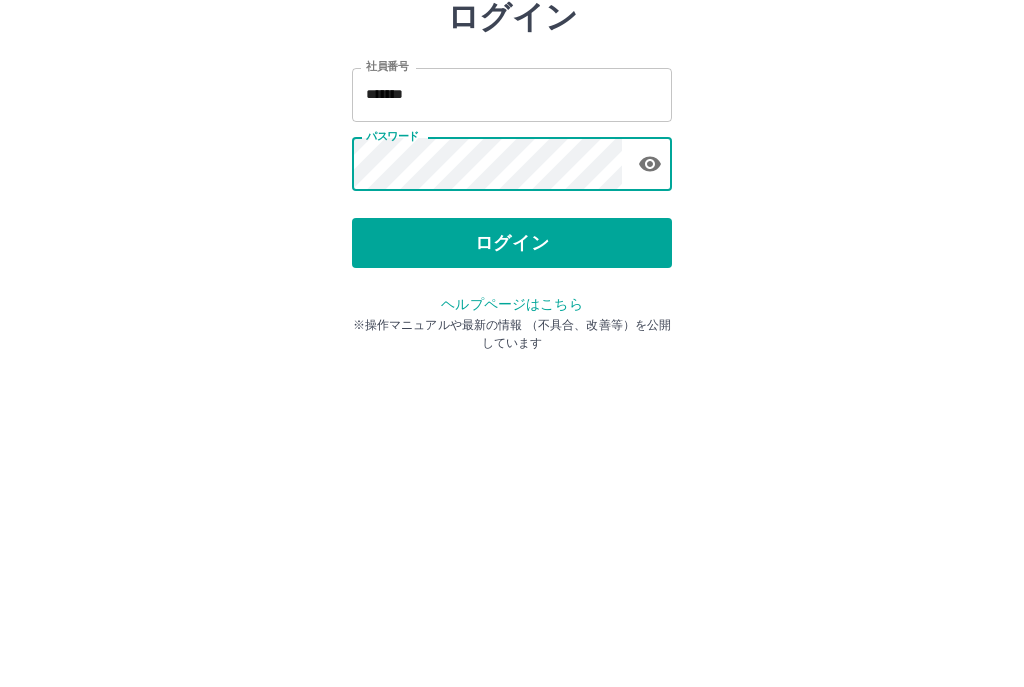 click on "ログイン" at bounding box center [512, 371] 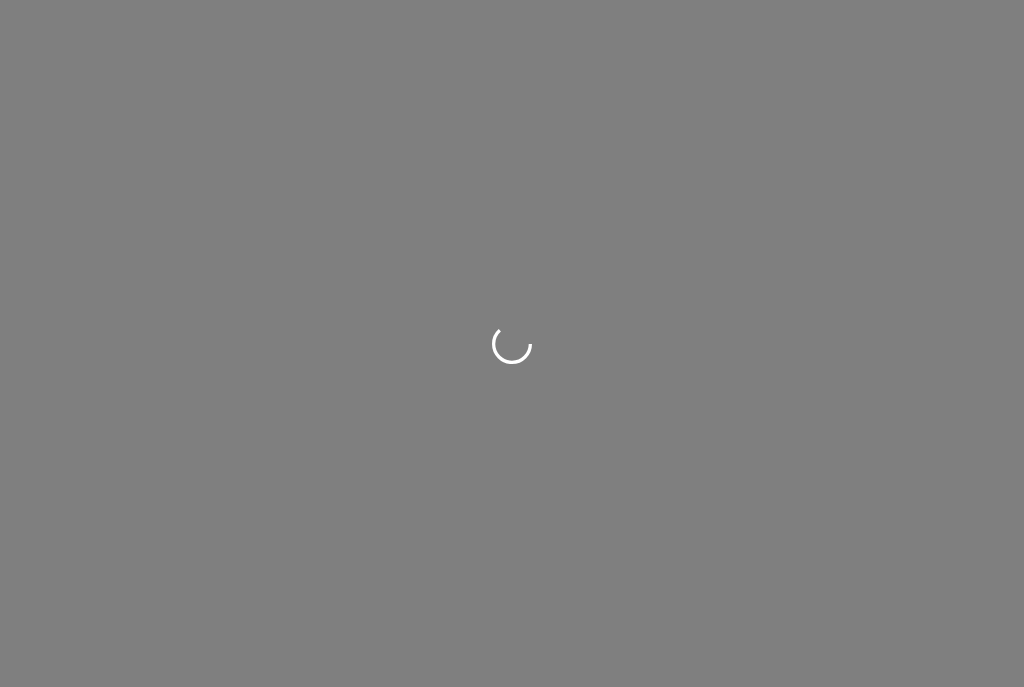 scroll, scrollTop: 0, scrollLeft: 0, axis: both 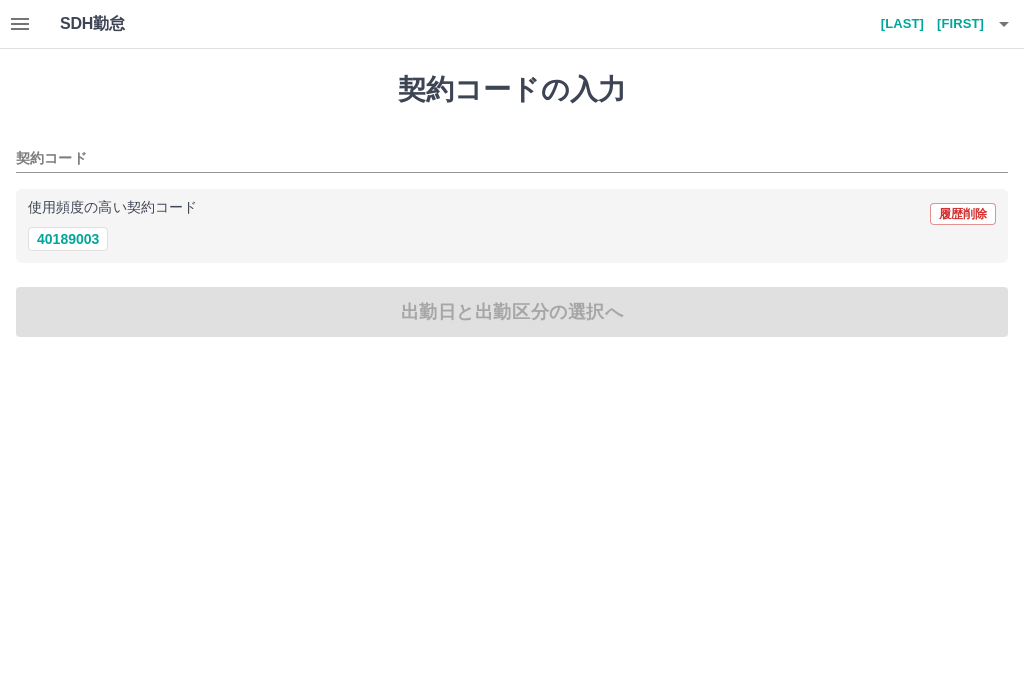 click on "40189003" at bounding box center [68, 239] 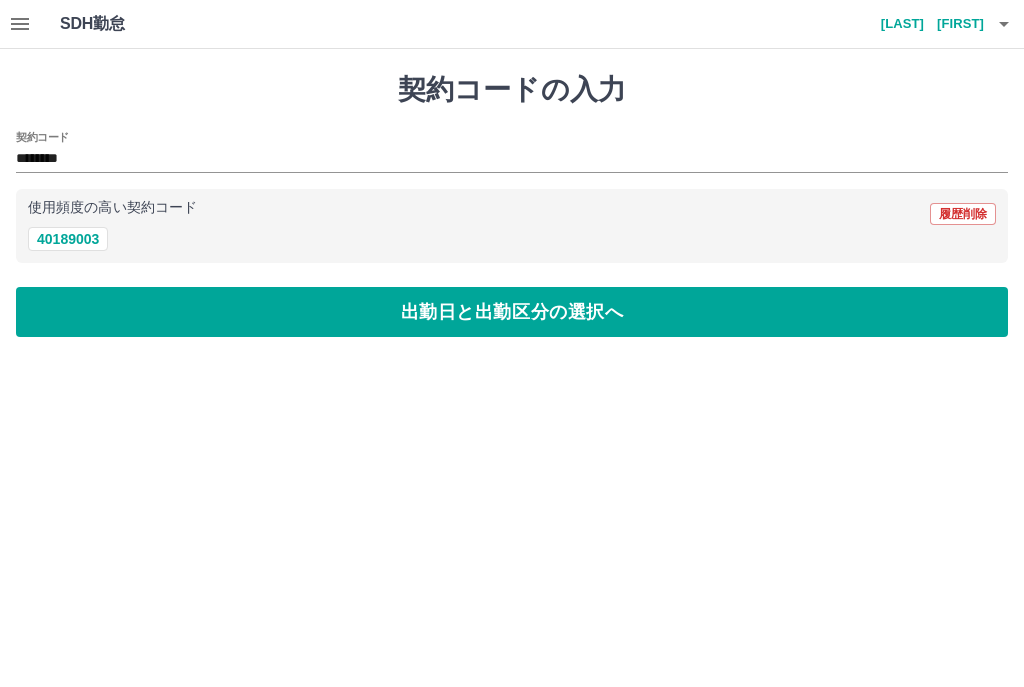 type on "********" 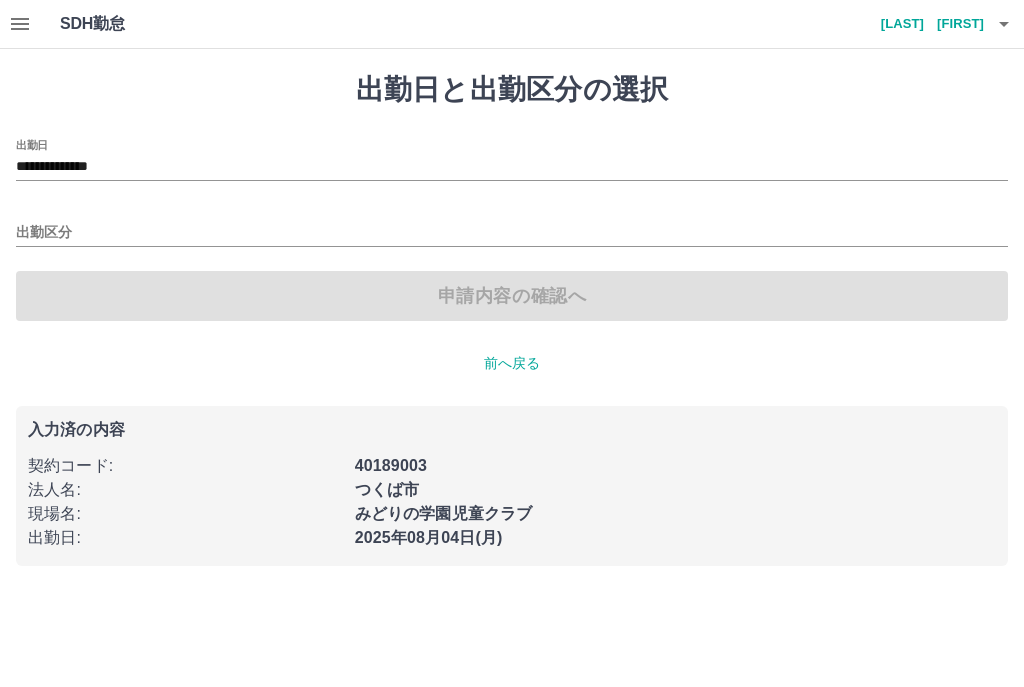 click on "出勤区分" at bounding box center (512, 226) 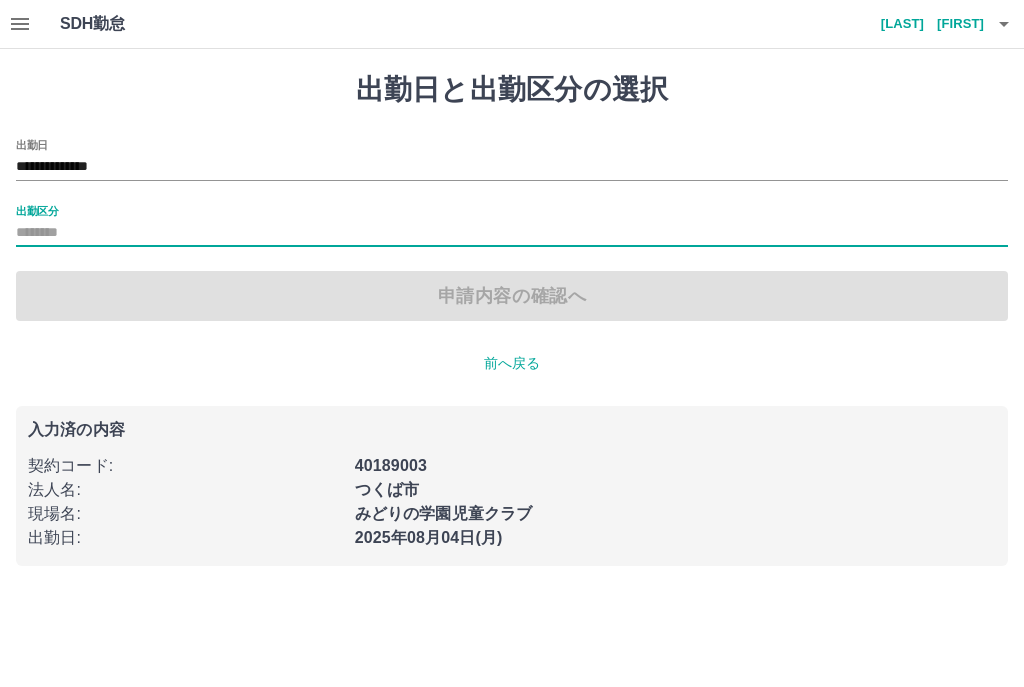 click on "出勤区分" at bounding box center [512, 233] 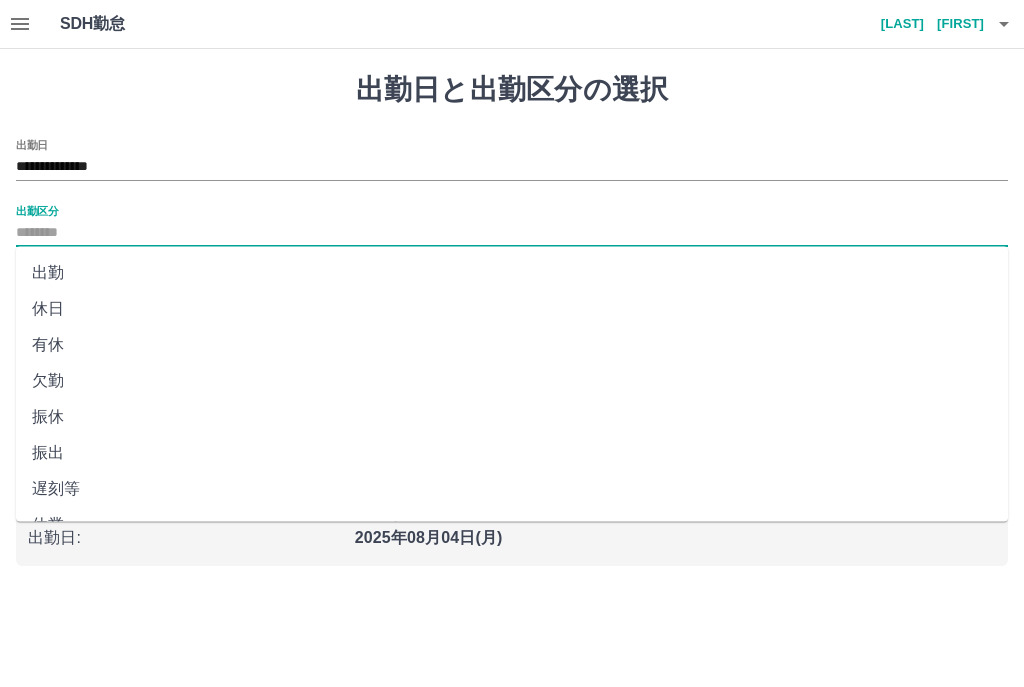 click on "出勤" at bounding box center (512, 273) 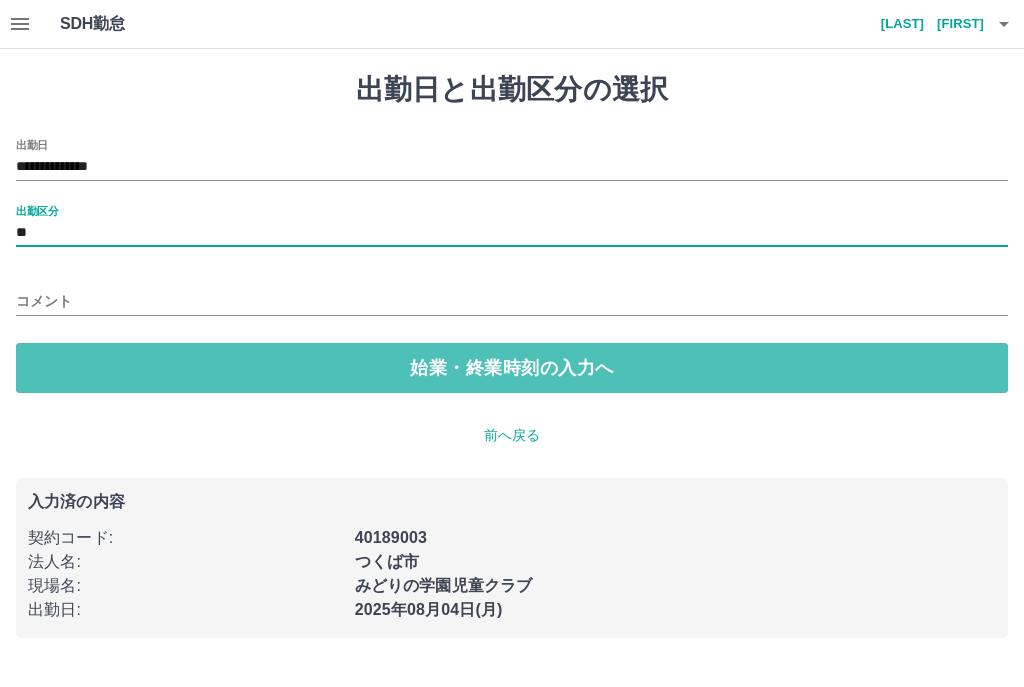 click on "始業・終業時刻の入力へ" at bounding box center [512, 368] 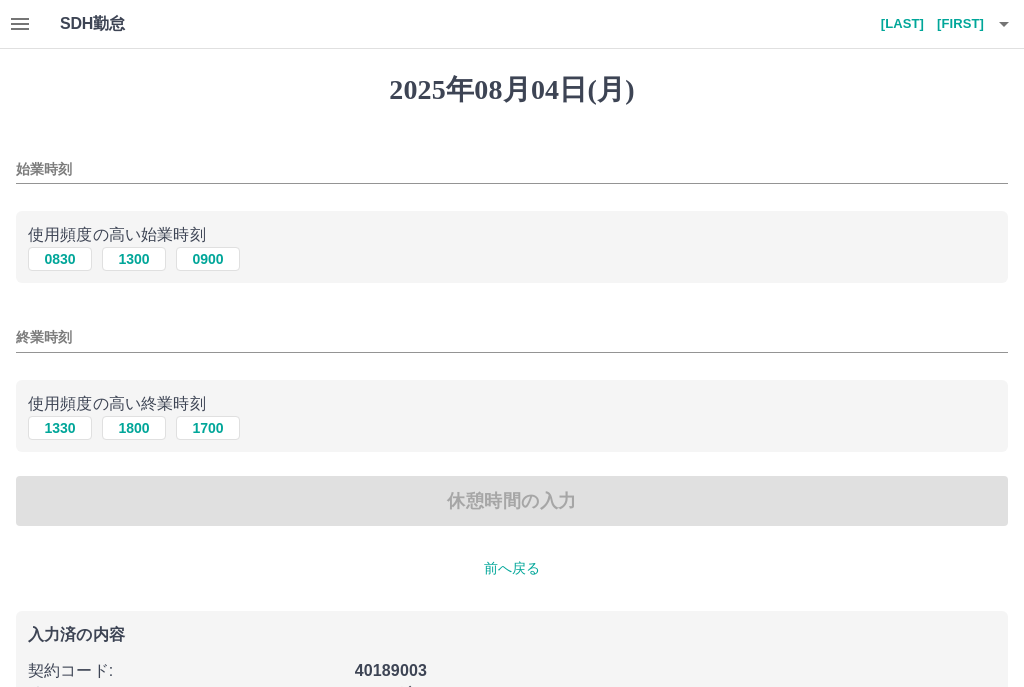 click on "0830" at bounding box center [60, 259] 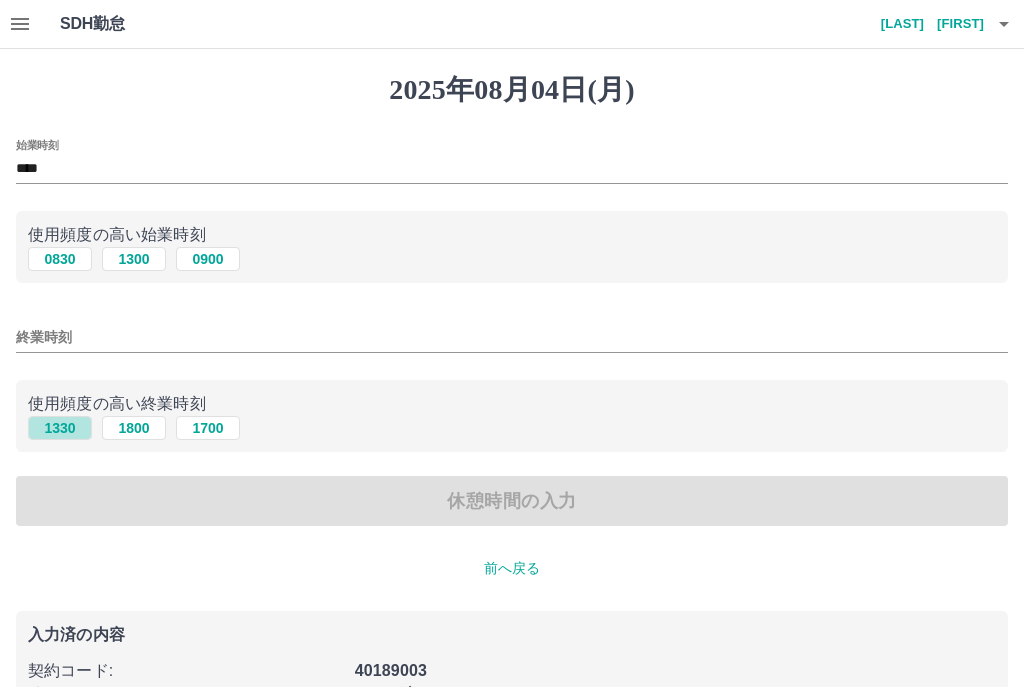 click on "1330" at bounding box center (60, 428) 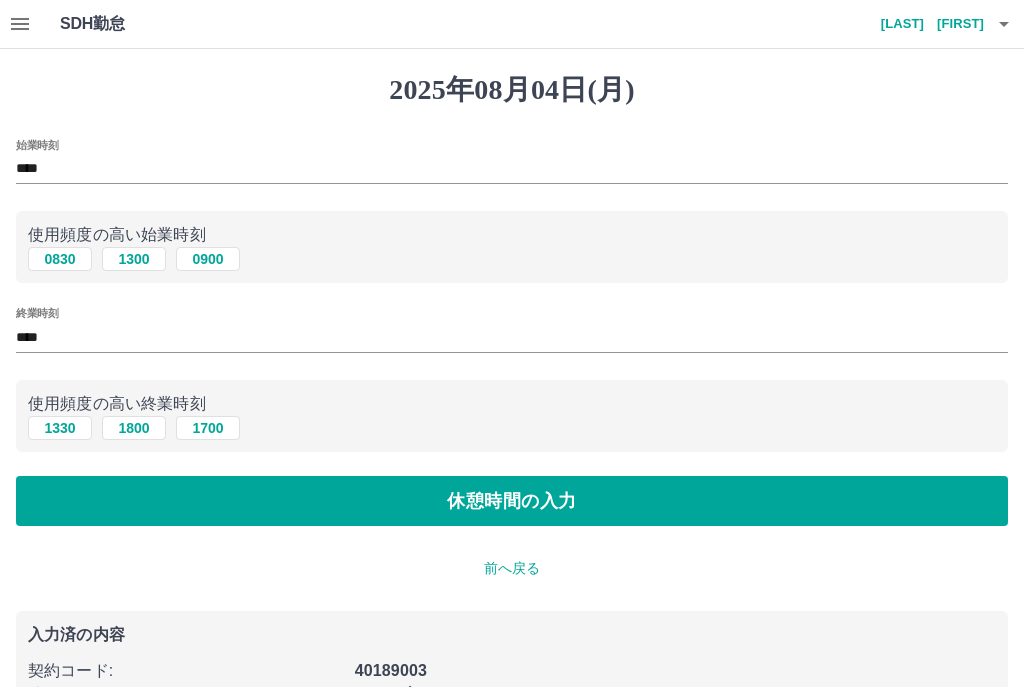 click on "休憩時間の入力" at bounding box center [512, 501] 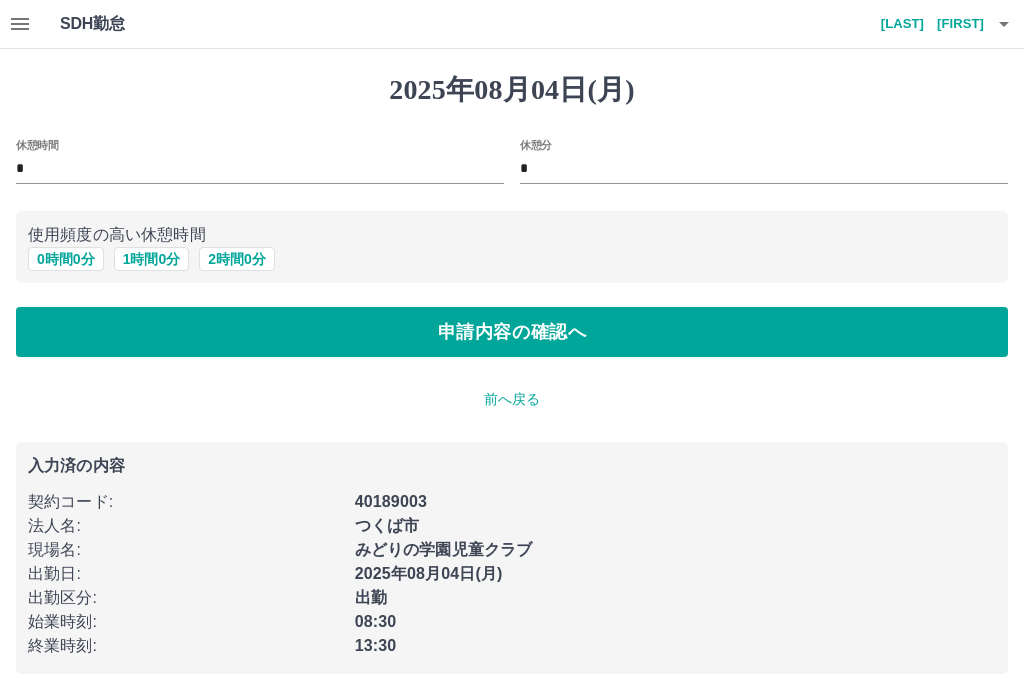 click on "0 時間 0 分" at bounding box center [66, 259] 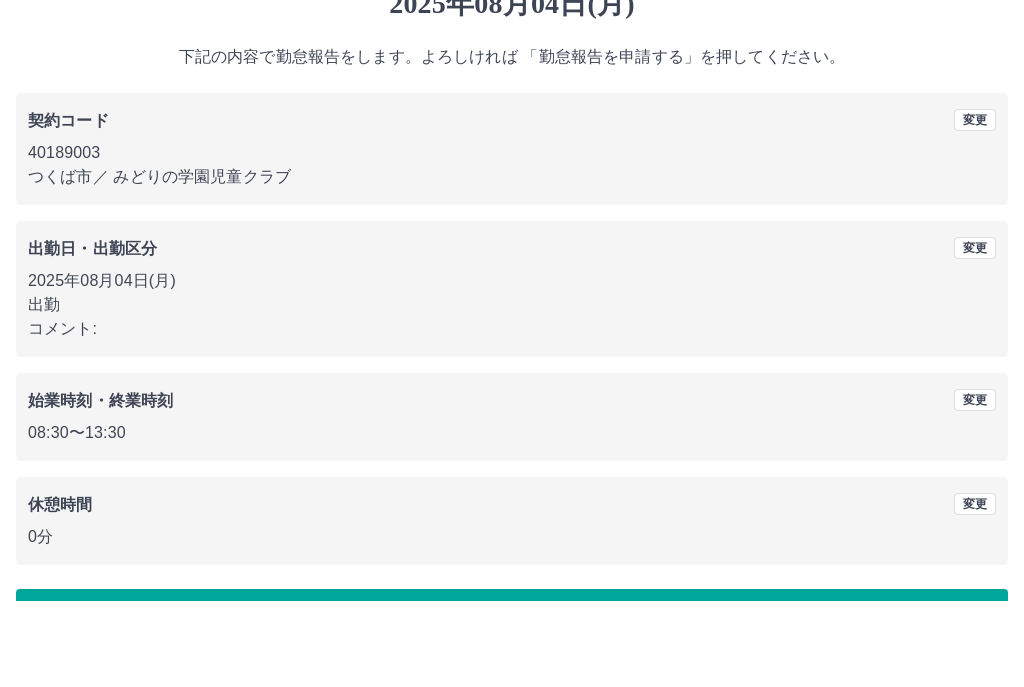 scroll, scrollTop: 25, scrollLeft: 0, axis: vertical 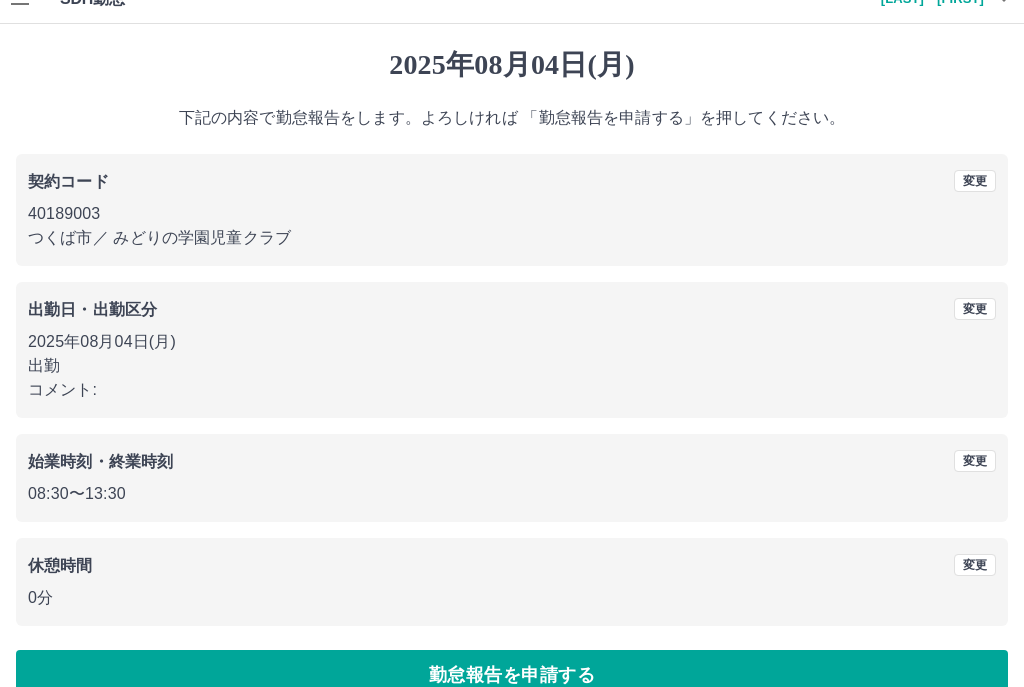 click on "勤怠報告を申請する" at bounding box center (512, 675) 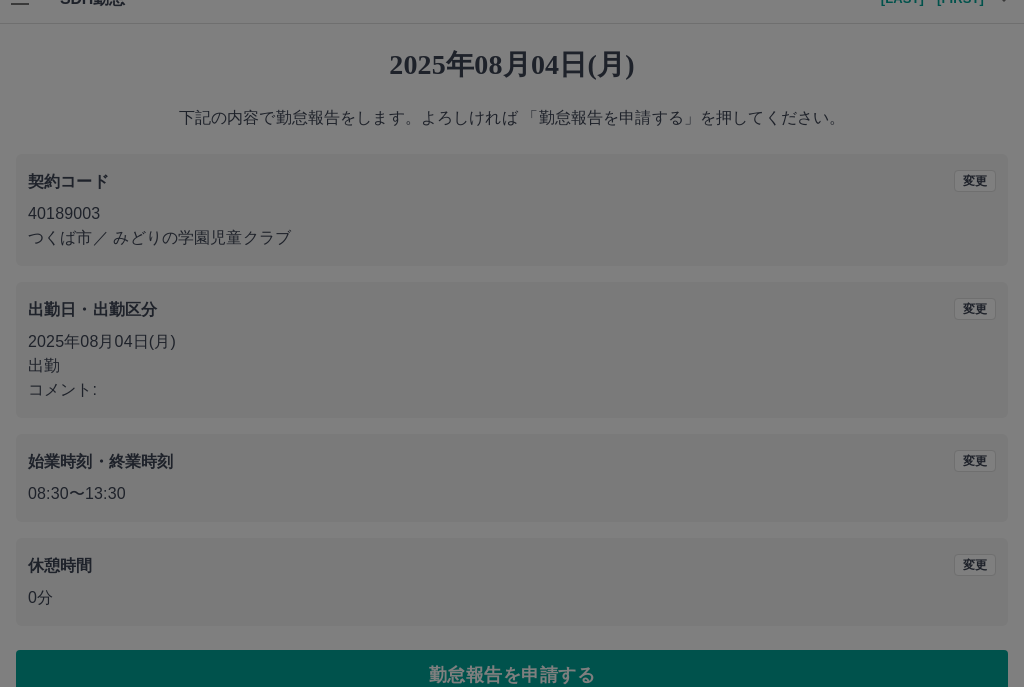 scroll, scrollTop: 0, scrollLeft: 0, axis: both 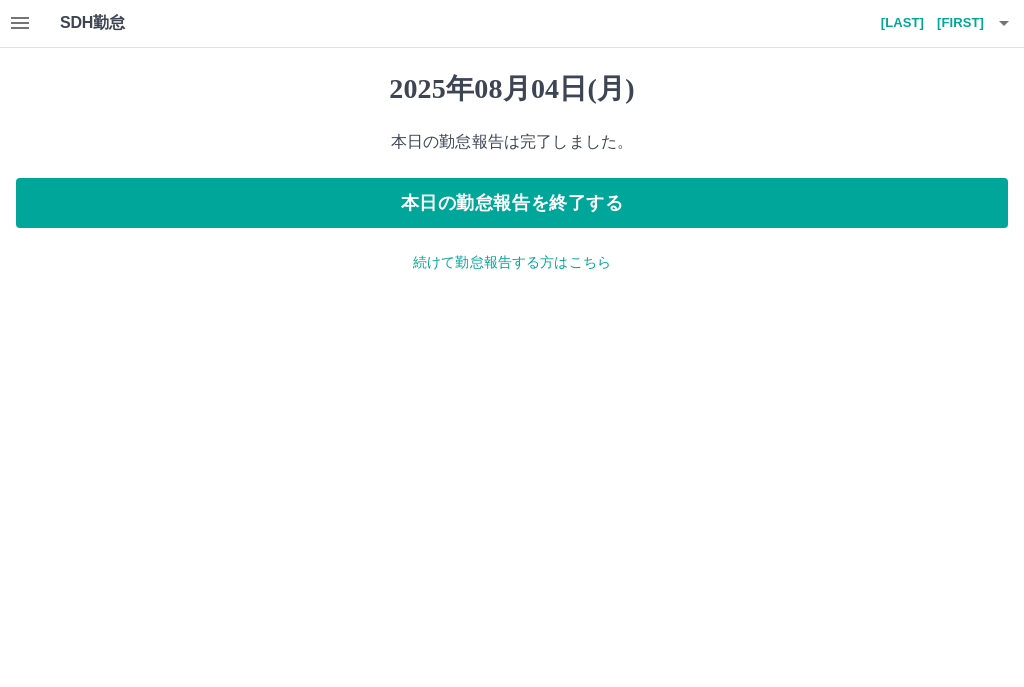 click on "続けて勤怠報告する方はこちら" at bounding box center (512, 263) 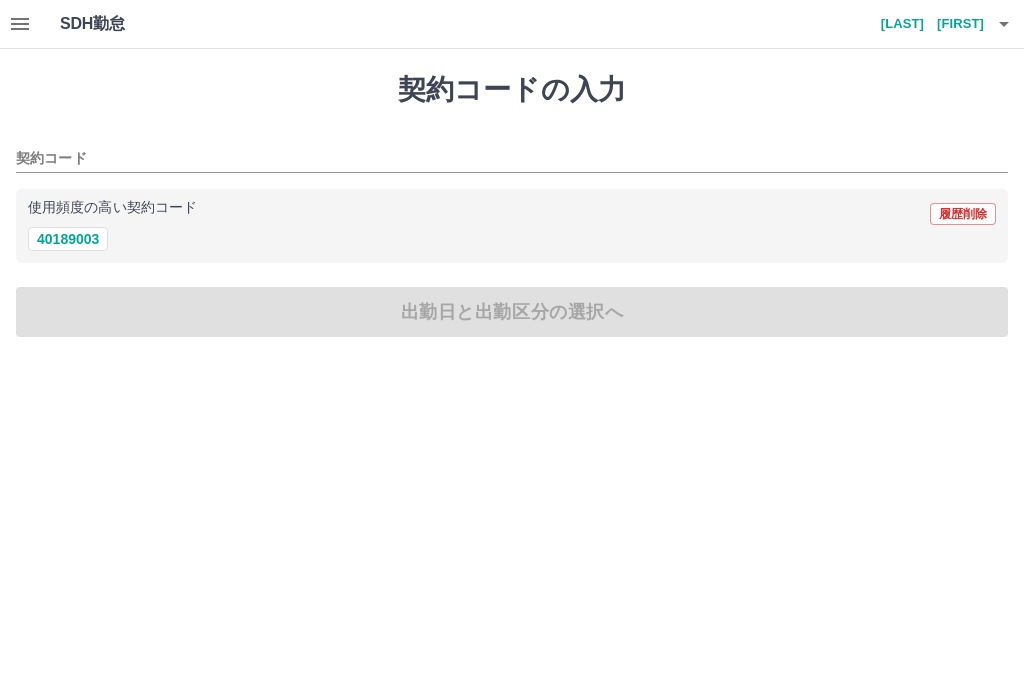 click on "40189003" at bounding box center [68, 239] 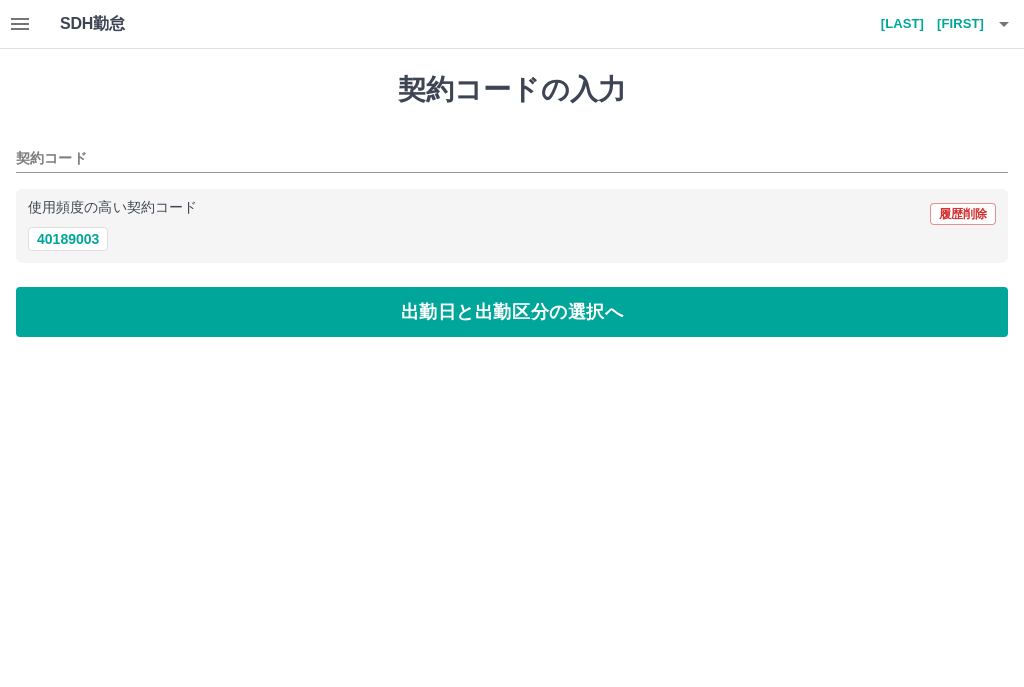 type on "********" 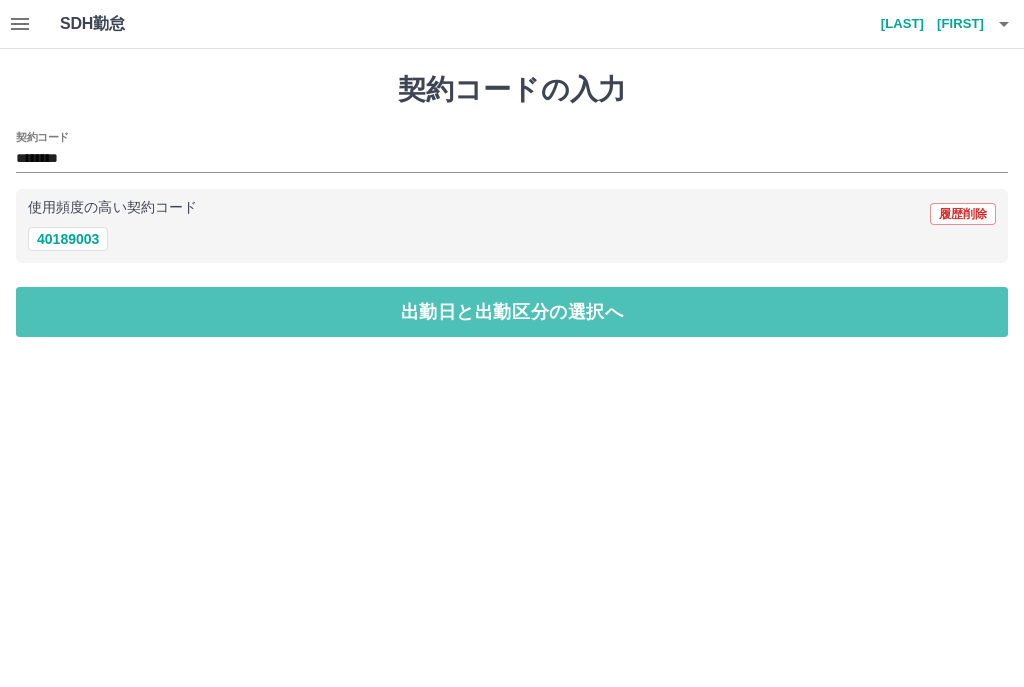 click on "出勤日と出勤区分の選択へ" at bounding box center (512, 312) 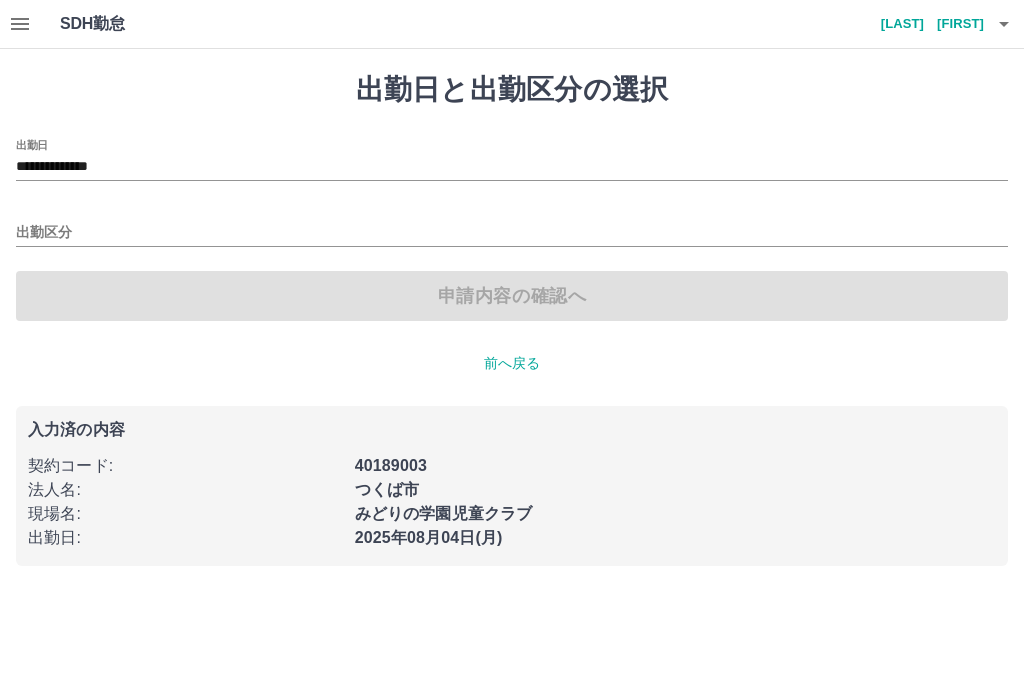 click on "**********" at bounding box center (512, 167) 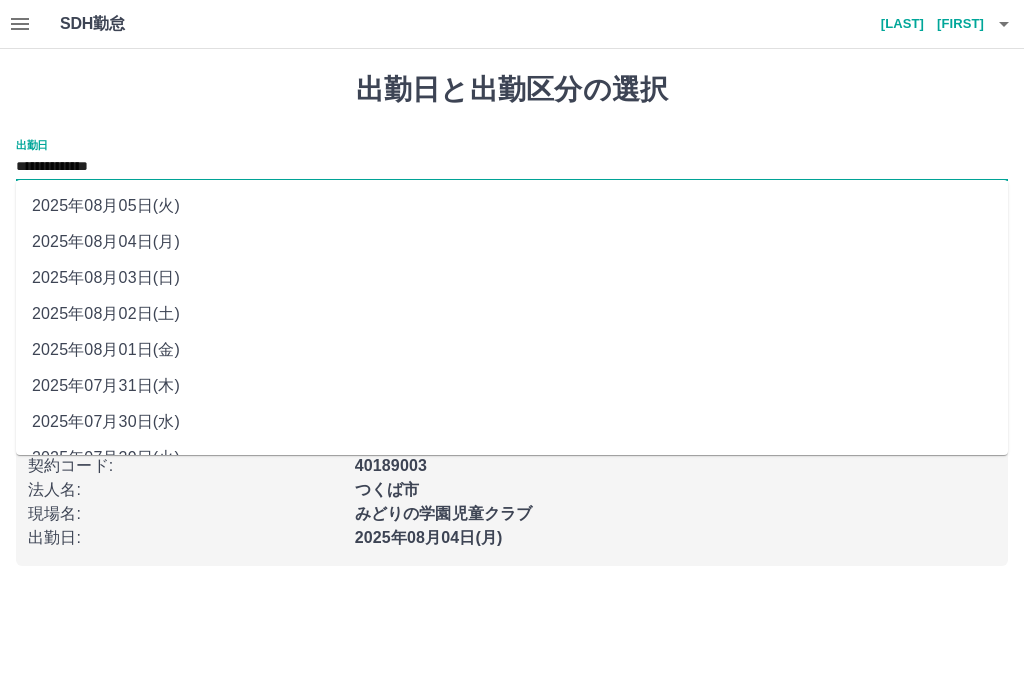 click on "2025年08月05日(火)" at bounding box center (512, 206) 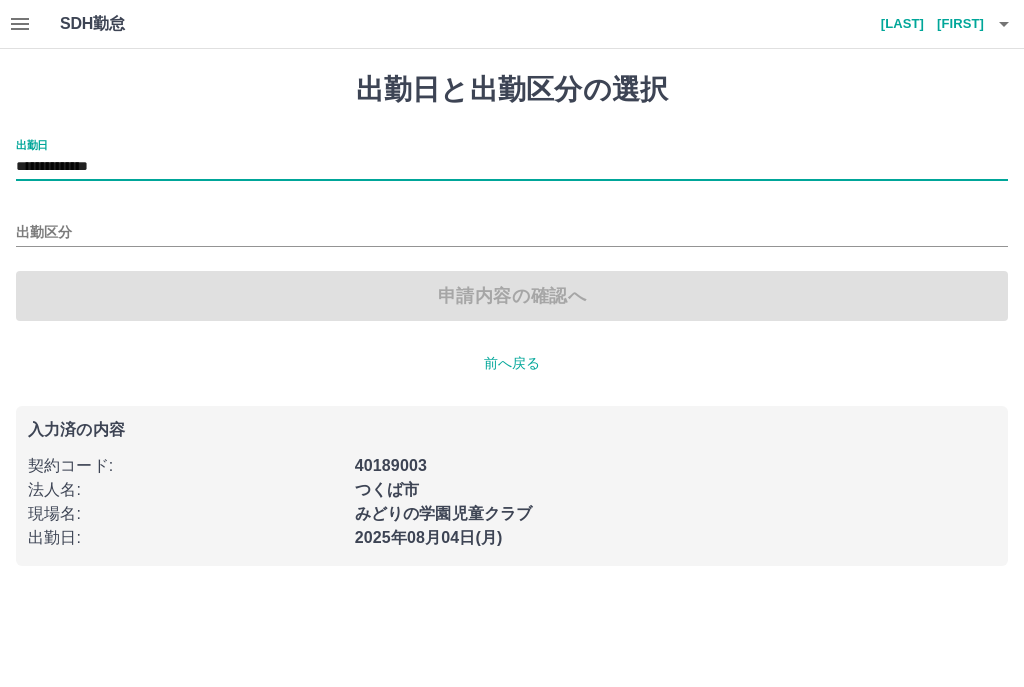click on "出勤区分" at bounding box center [512, 233] 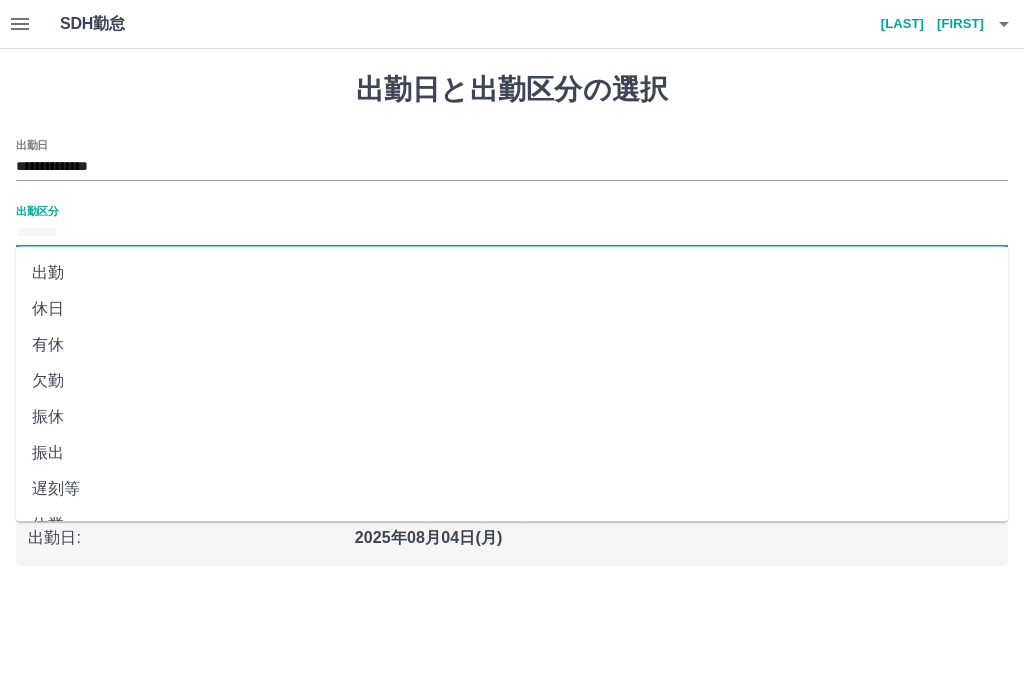 click on "休日" at bounding box center [512, 309] 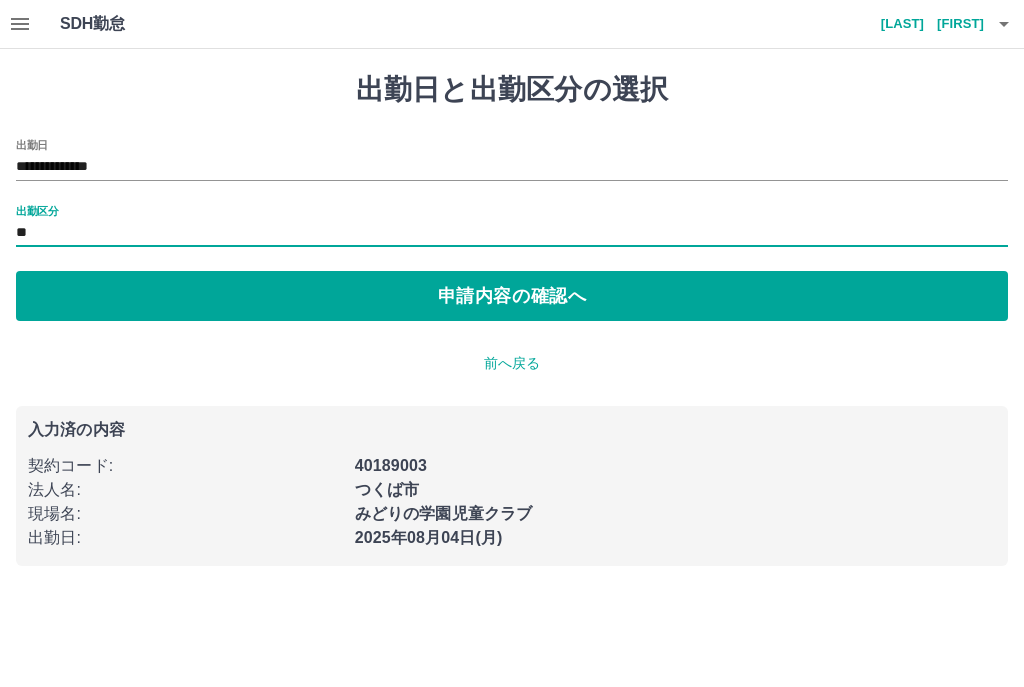 type on "**" 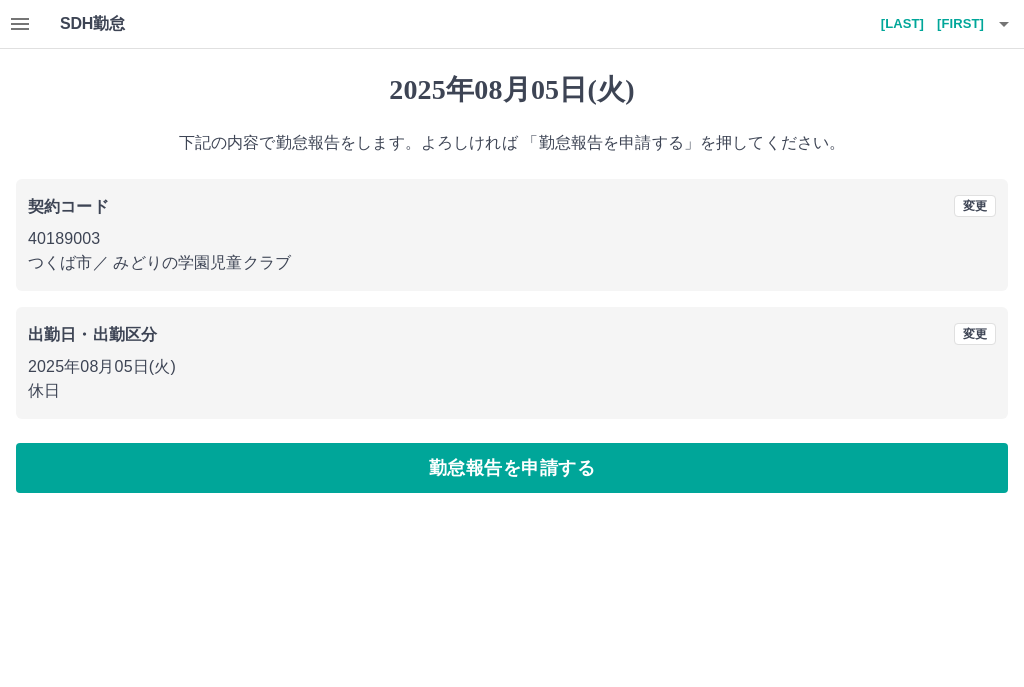click on "勤怠報告を申請する" at bounding box center (512, 468) 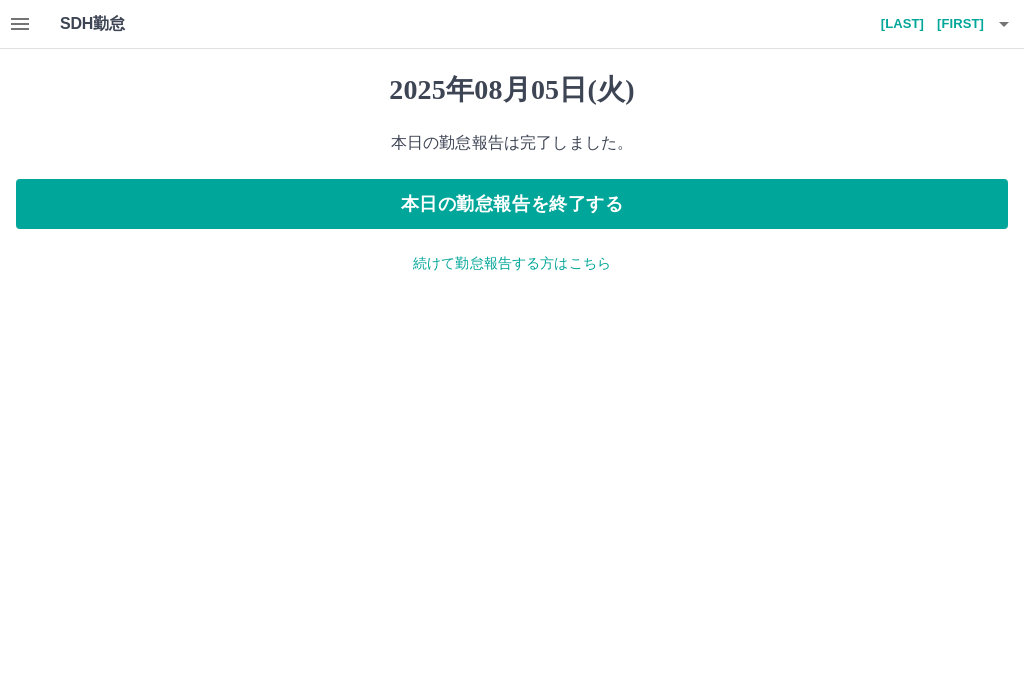 click on "本日の勤怠報告を終了する" at bounding box center (512, 204) 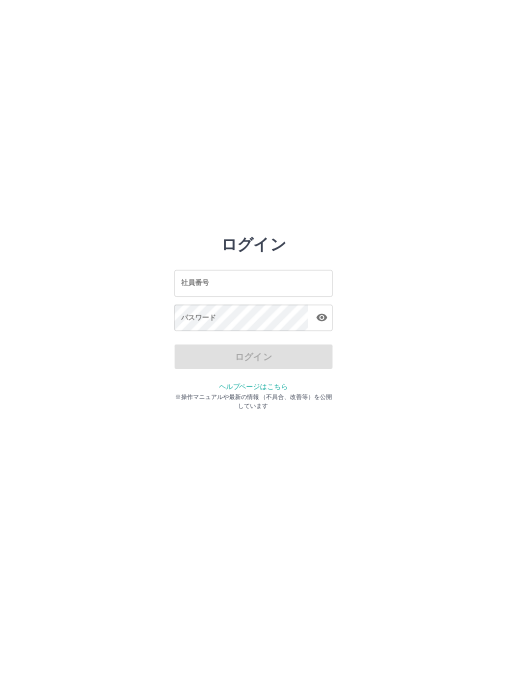 scroll, scrollTop: 0, scrollLeft: 0, axis: both 